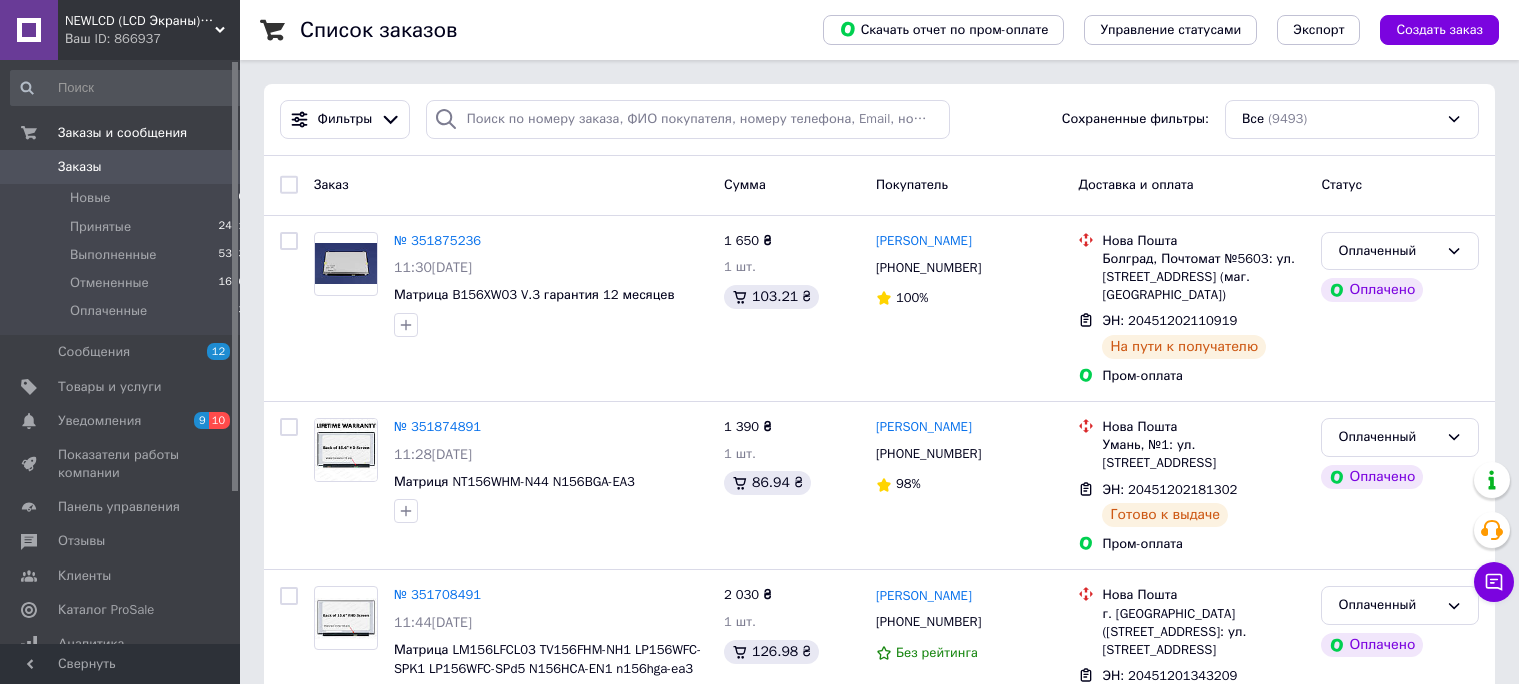 scroll, scrollTop: 0, scrollLeft: 0, axis: both 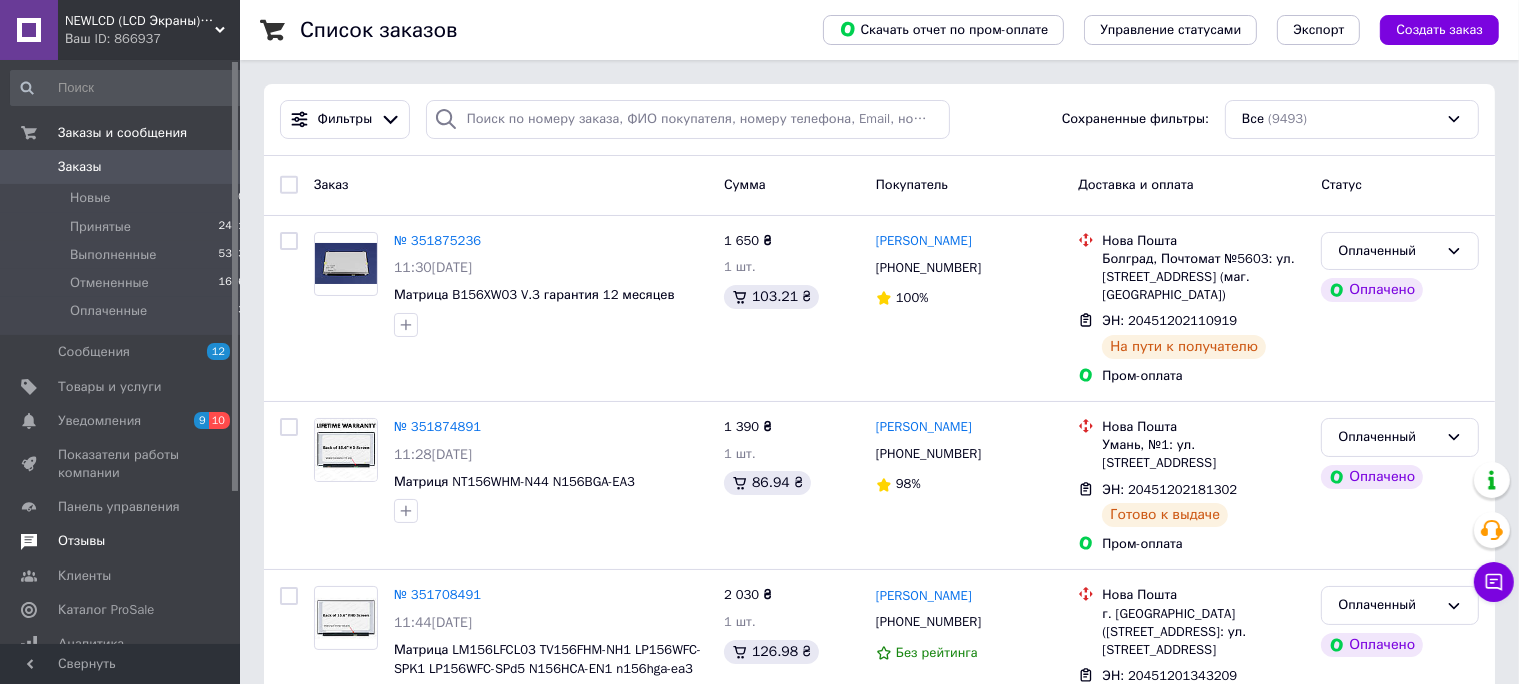 click on "Отзывы" at bounding box center [81, 541] 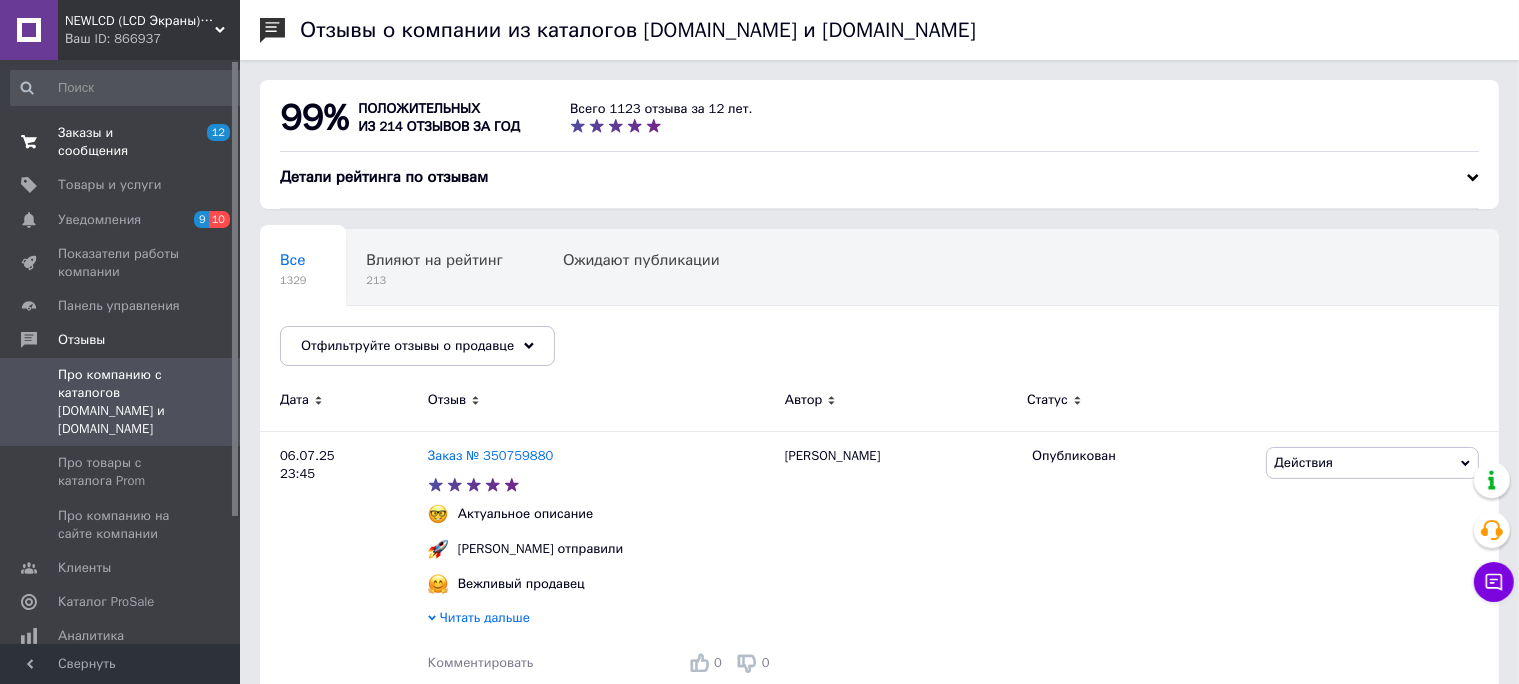 click on "Заказы и сообщения" at bounding box center (121, 142) 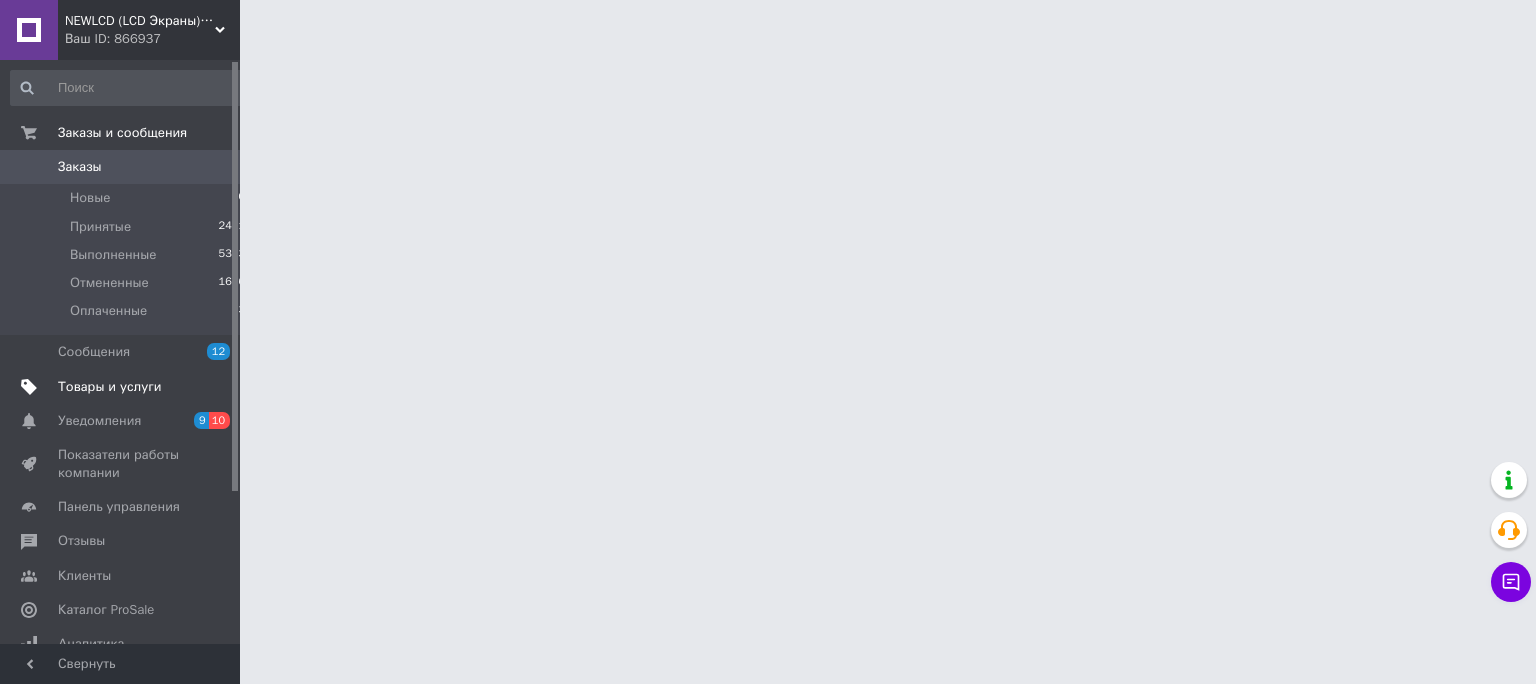 click on "Товары и услуги" at bounding box center [110, 387] 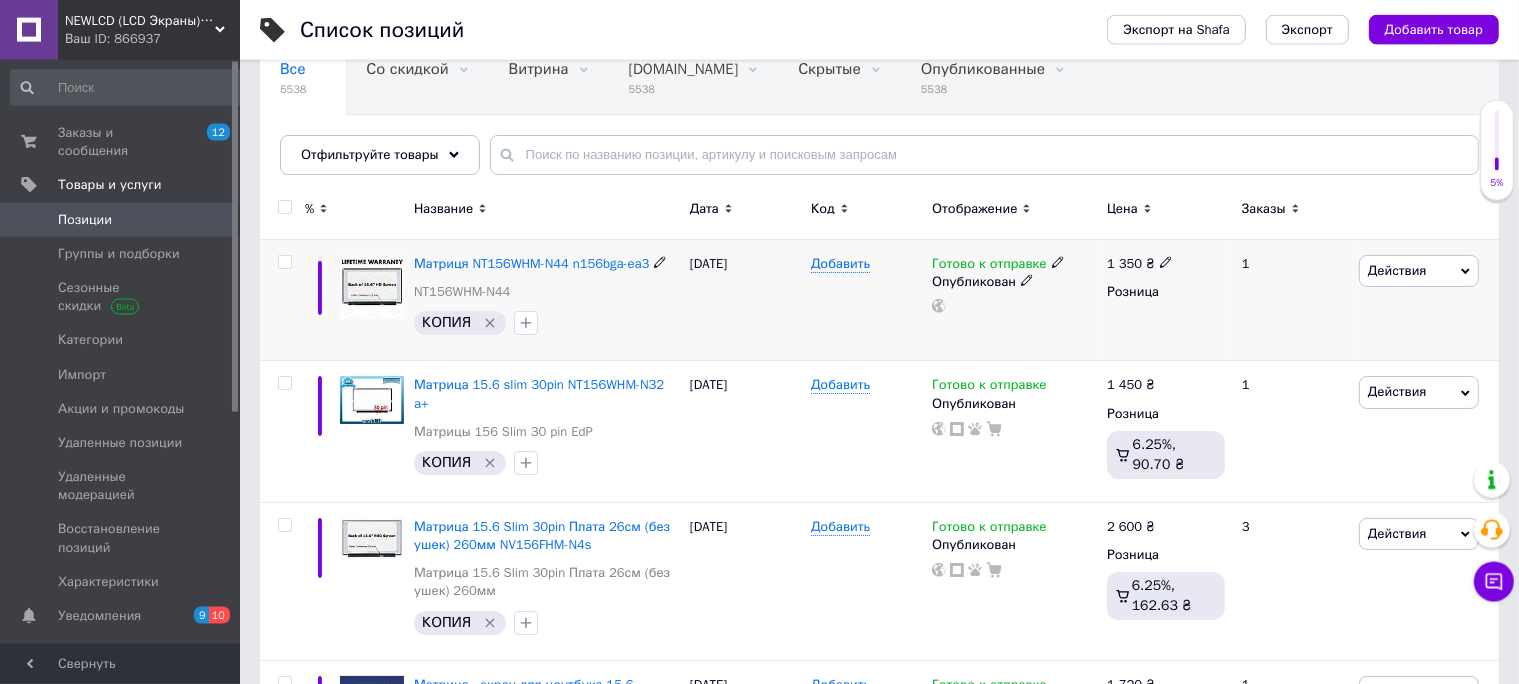 scroll, scrollTop: 211, scrollLeft: 0, axis: vertical 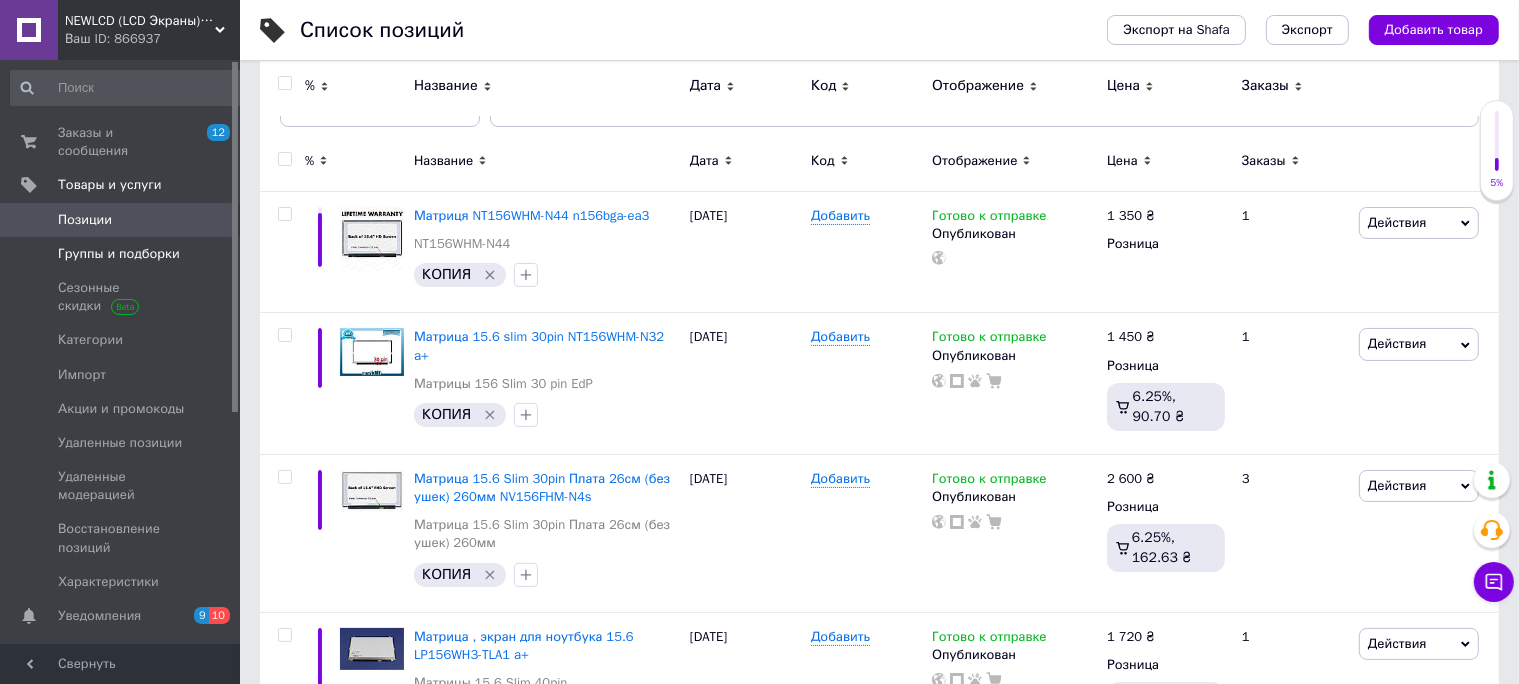 click on "Группы и подборки" at bounding box center [119, 254] 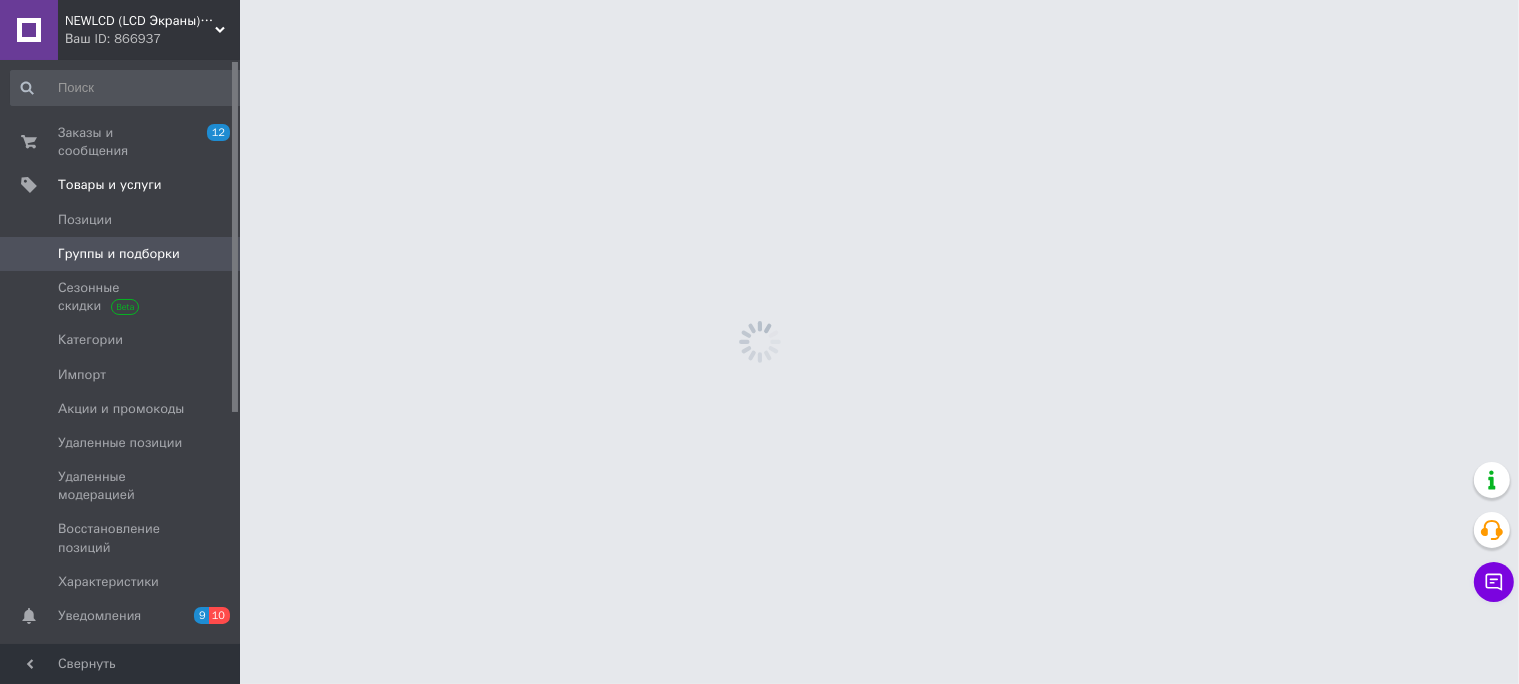 scroll, scrollTop: 0, scrollLeft: 0, axis: both 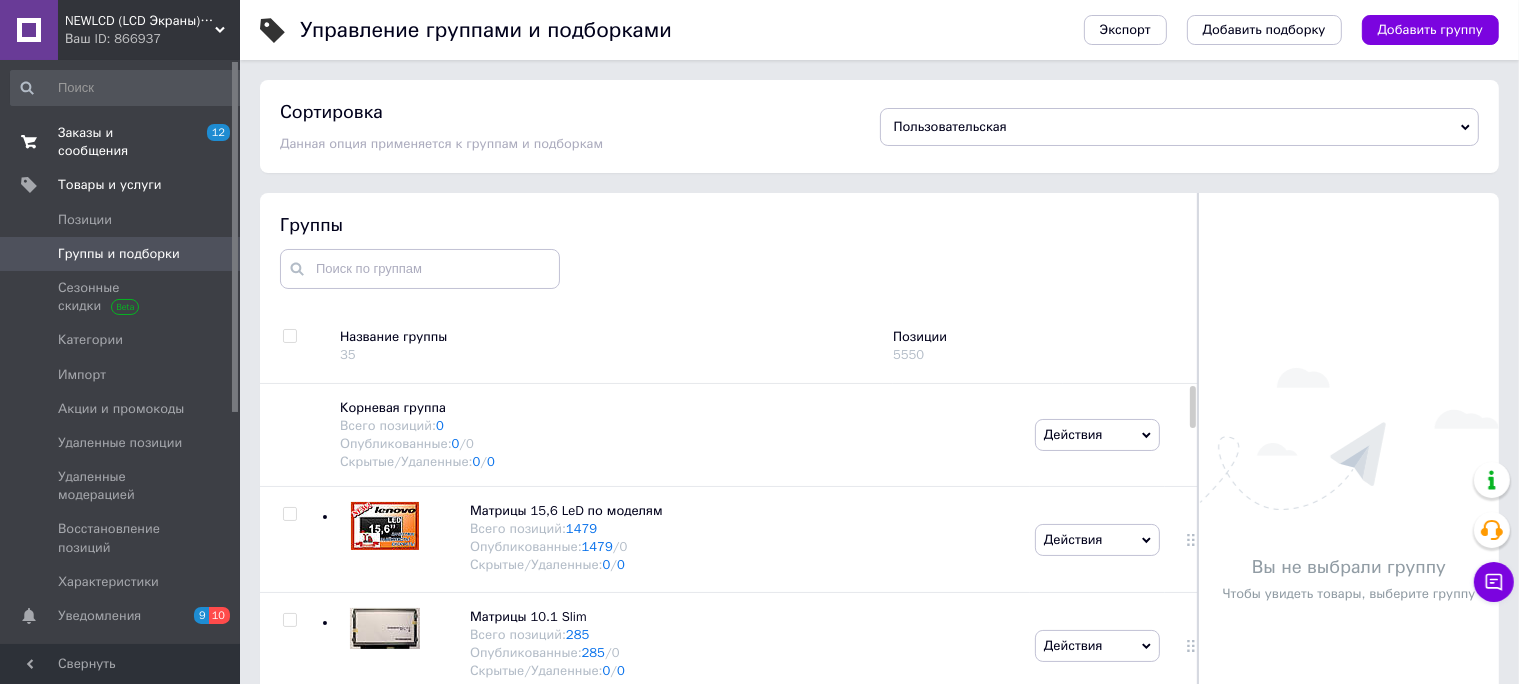 click on "Заказы и сообщения" at bounding box center (121, 142) 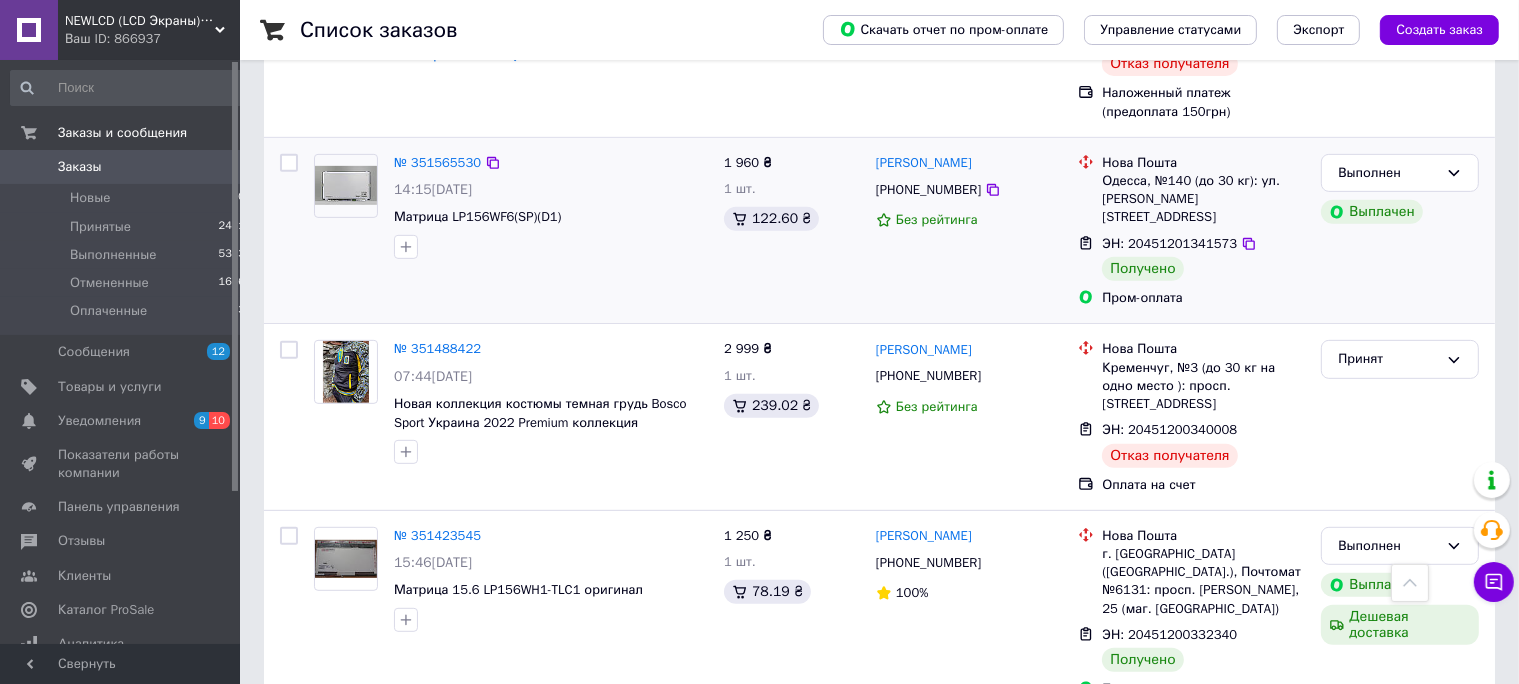 scroll, scrollTop: 844, scrollLeft: 0, axis: vertical 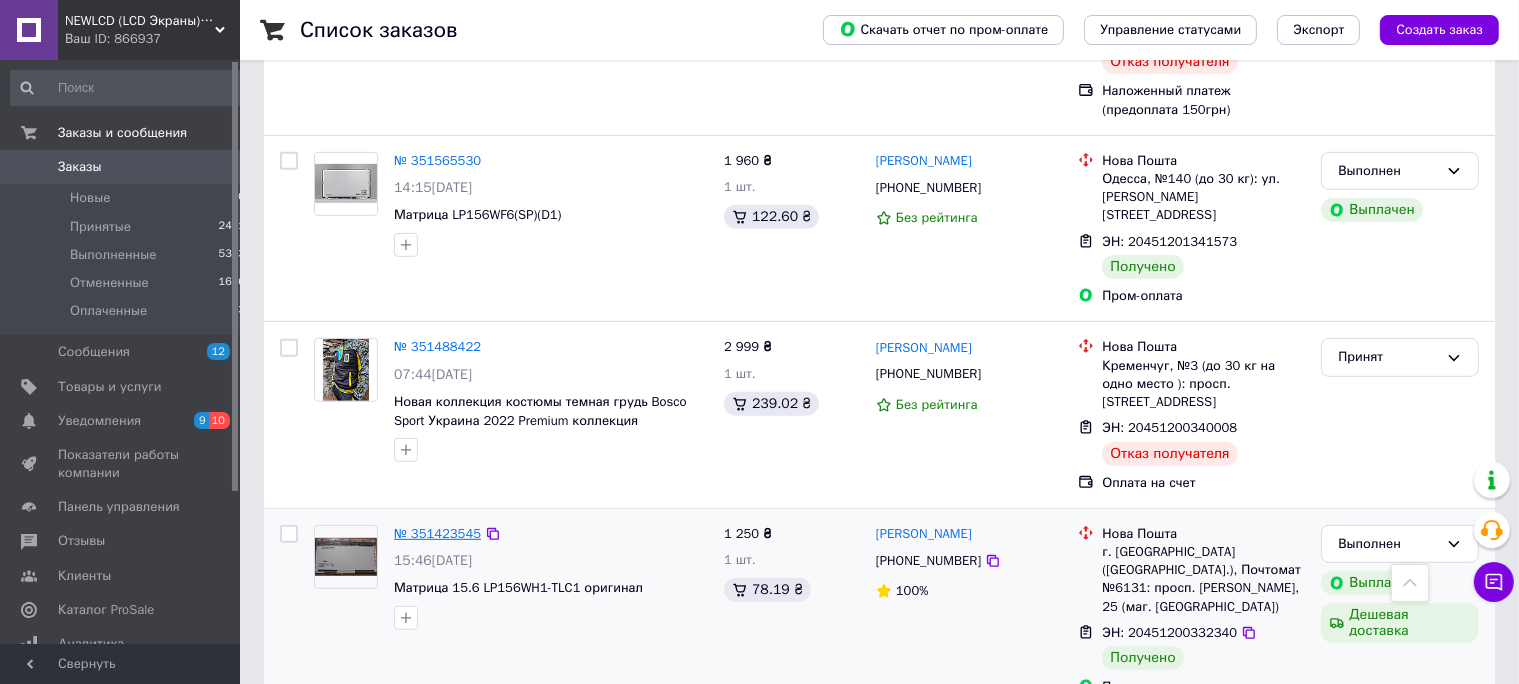 click on "№ 351423545" at bounding box center (437, 533) 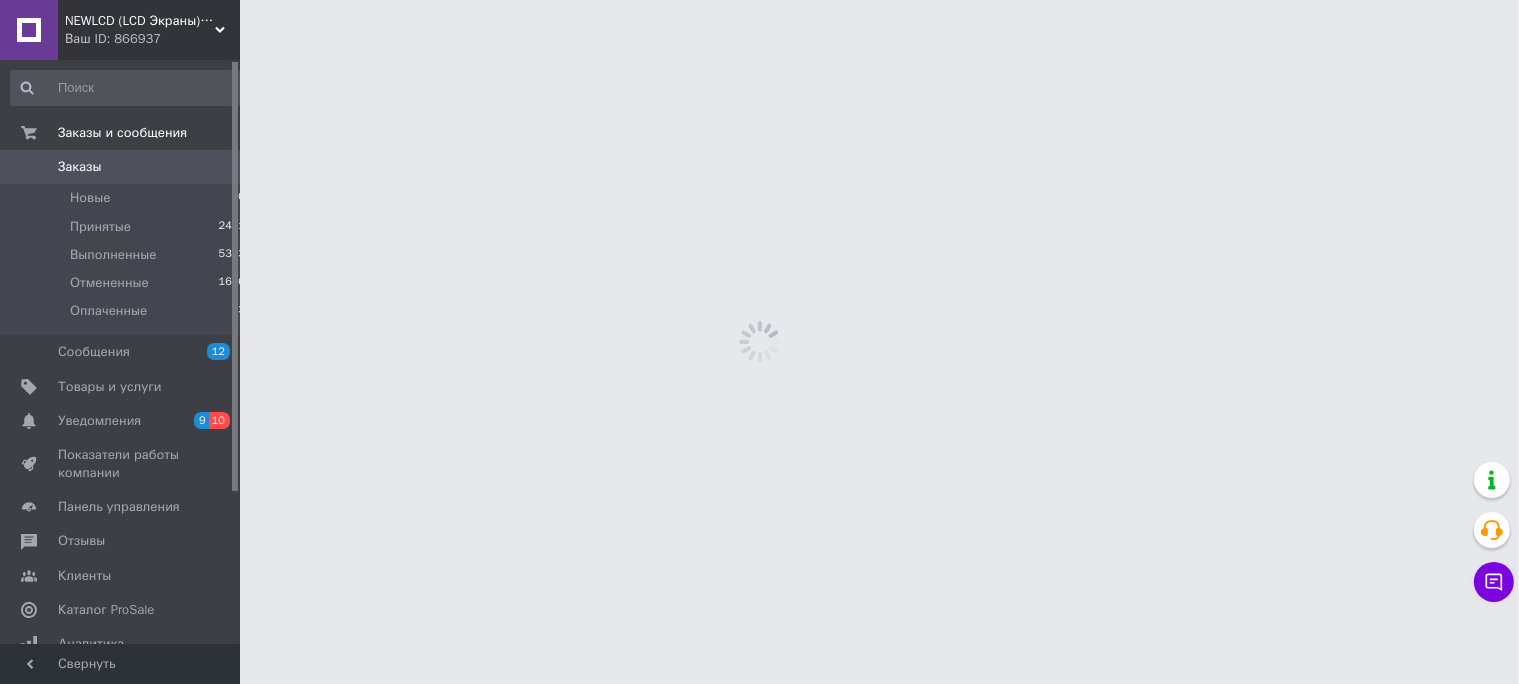 scroll, scrollTop: 0, scrollLeft: 0, axis: both 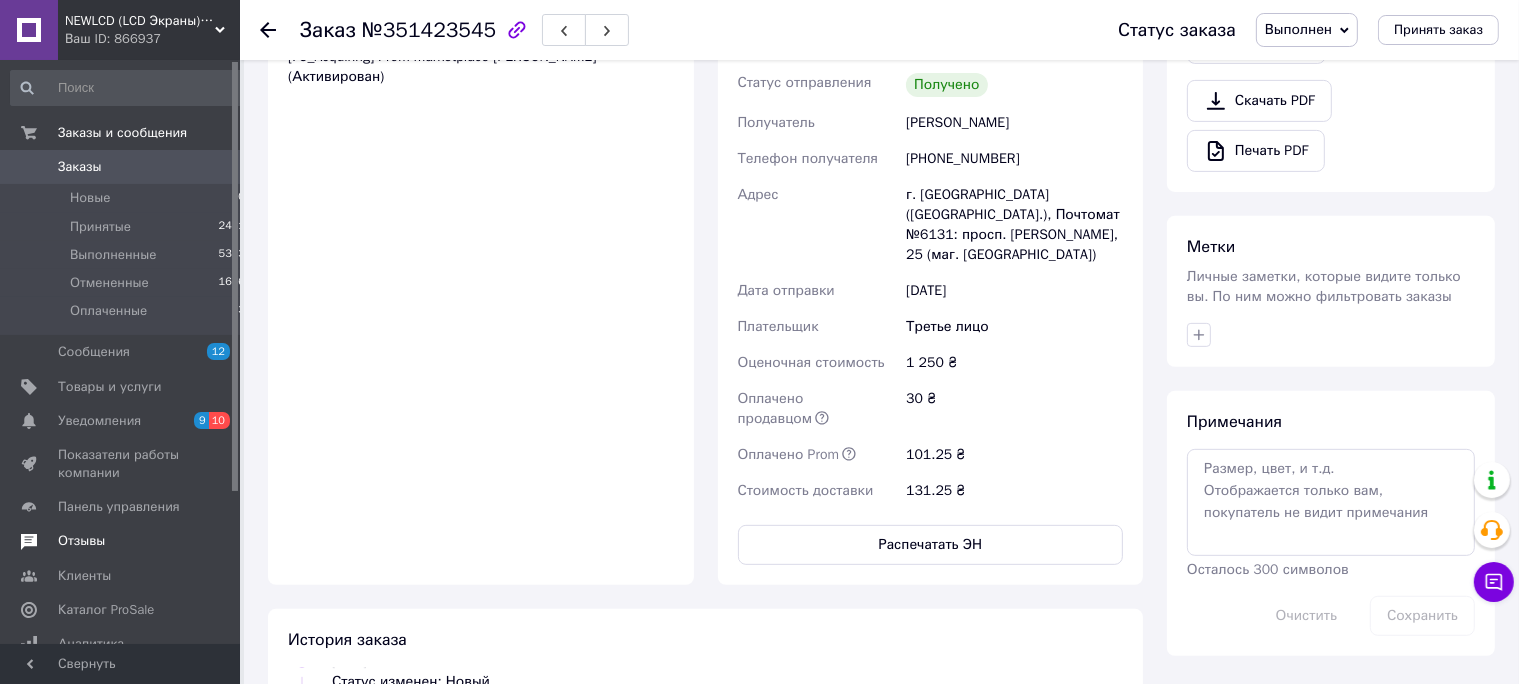 click on "Отзывы" at bounding box center (81, 541) 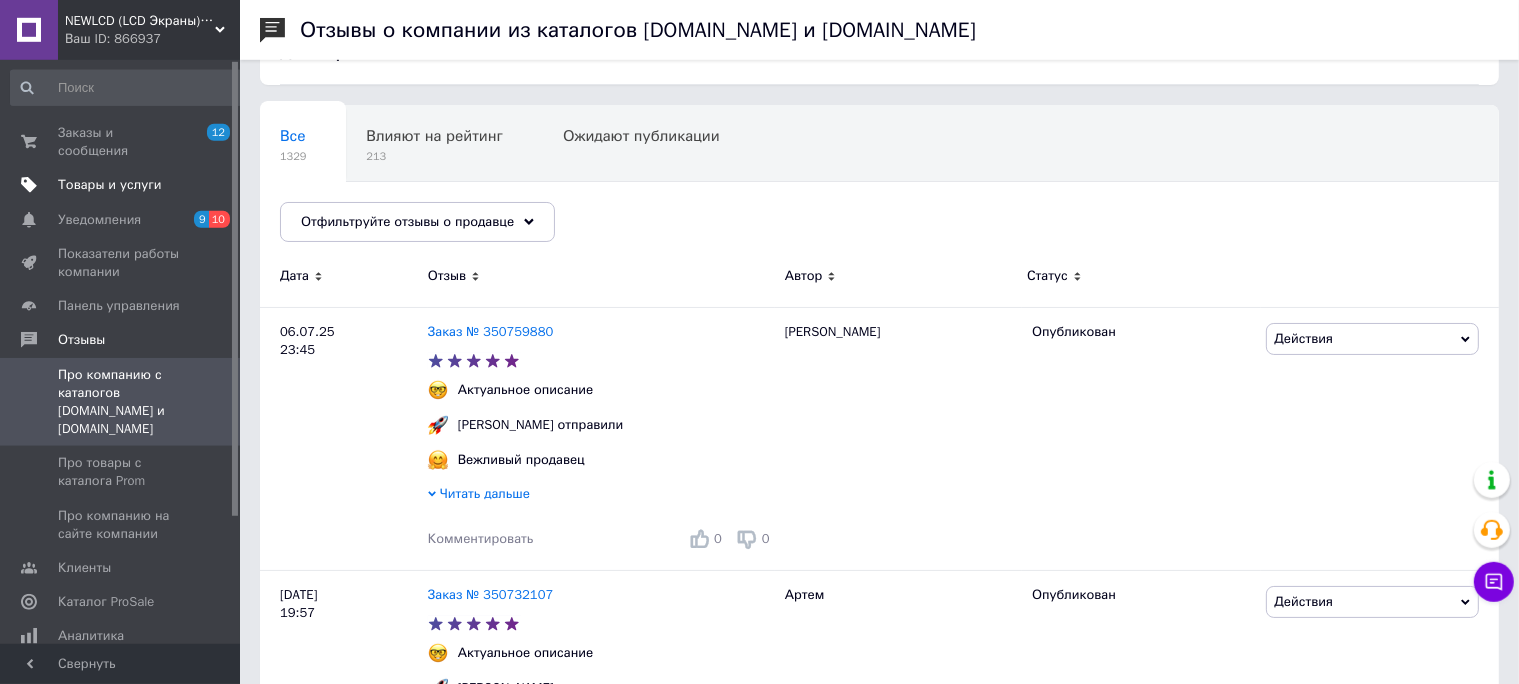 scroll, scrollTop: 105, scrollLeft: 0, axis: vertical 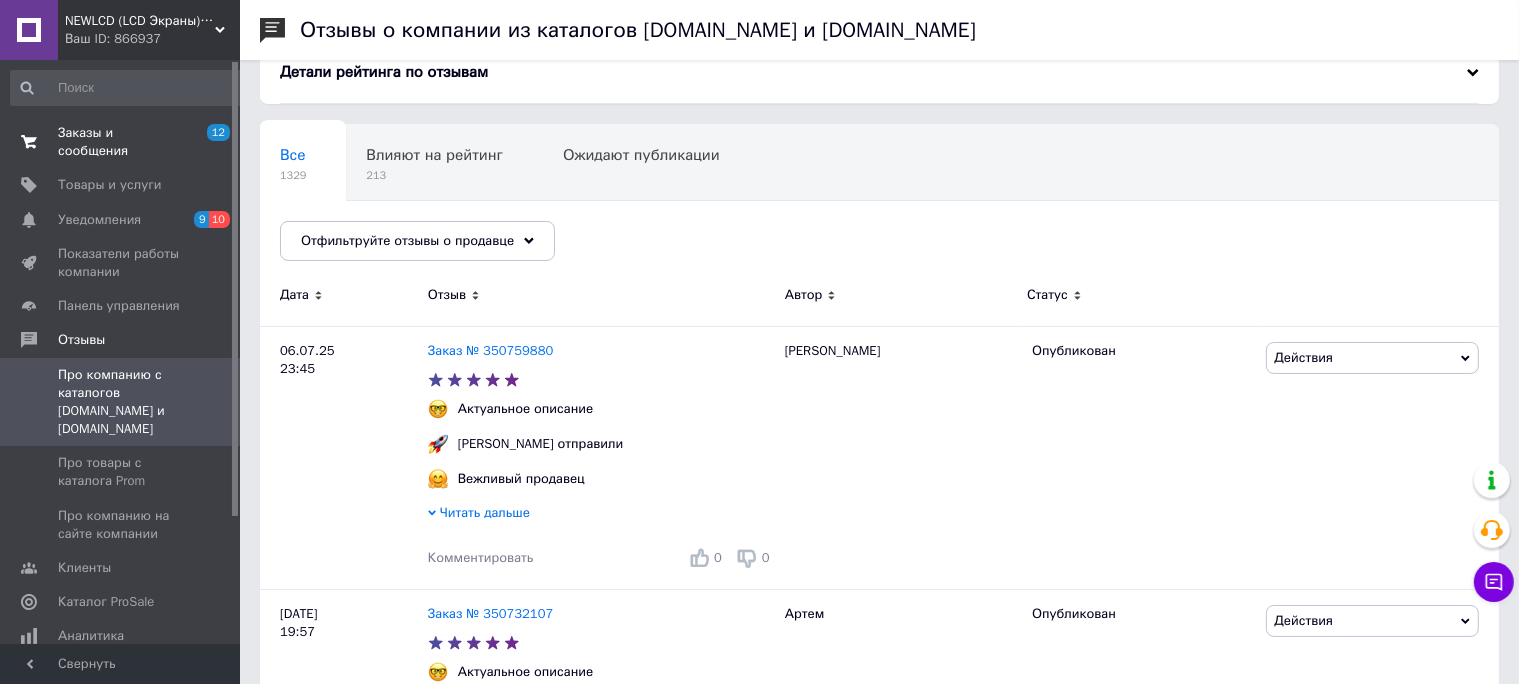 click on "Заказы и сообщения" at bounding box center [121, 142] 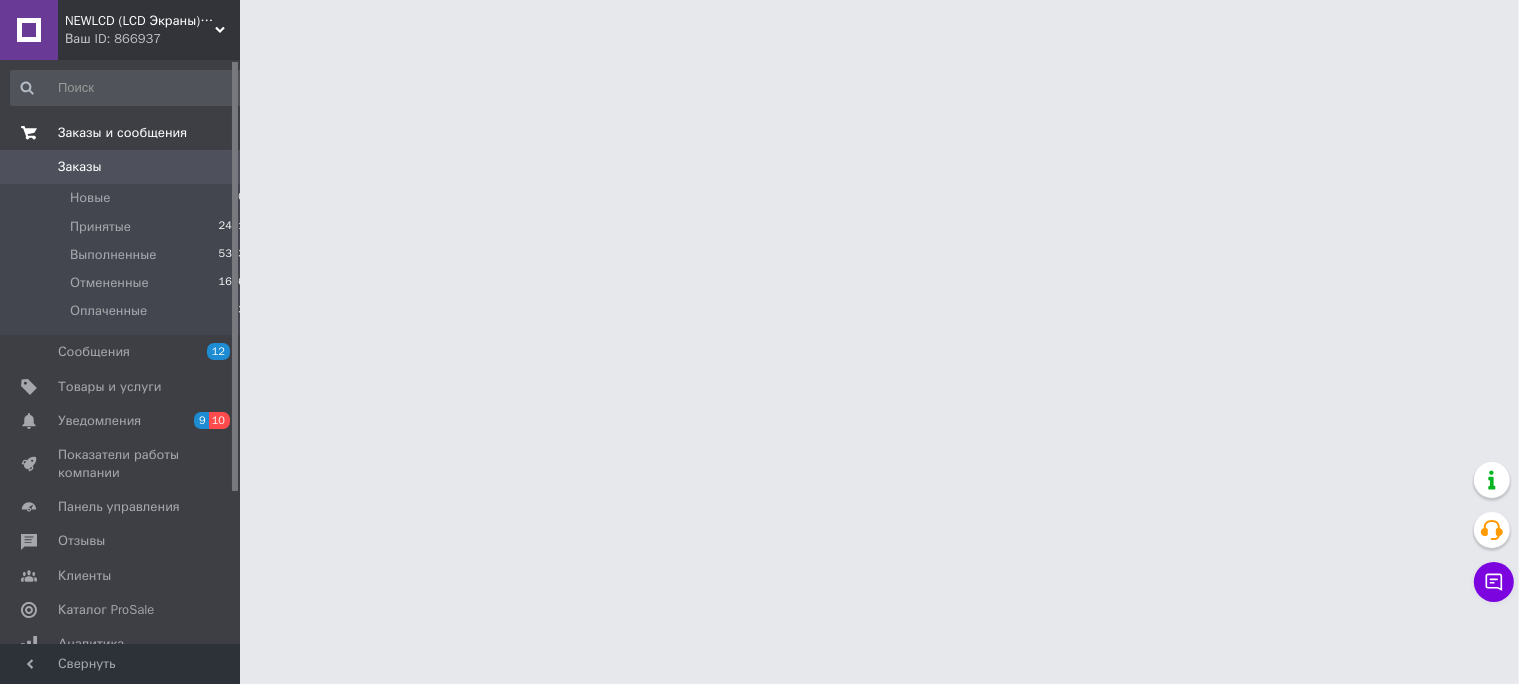 scroll, scrollTop: 0, scrollLeft: 0, axis: both 